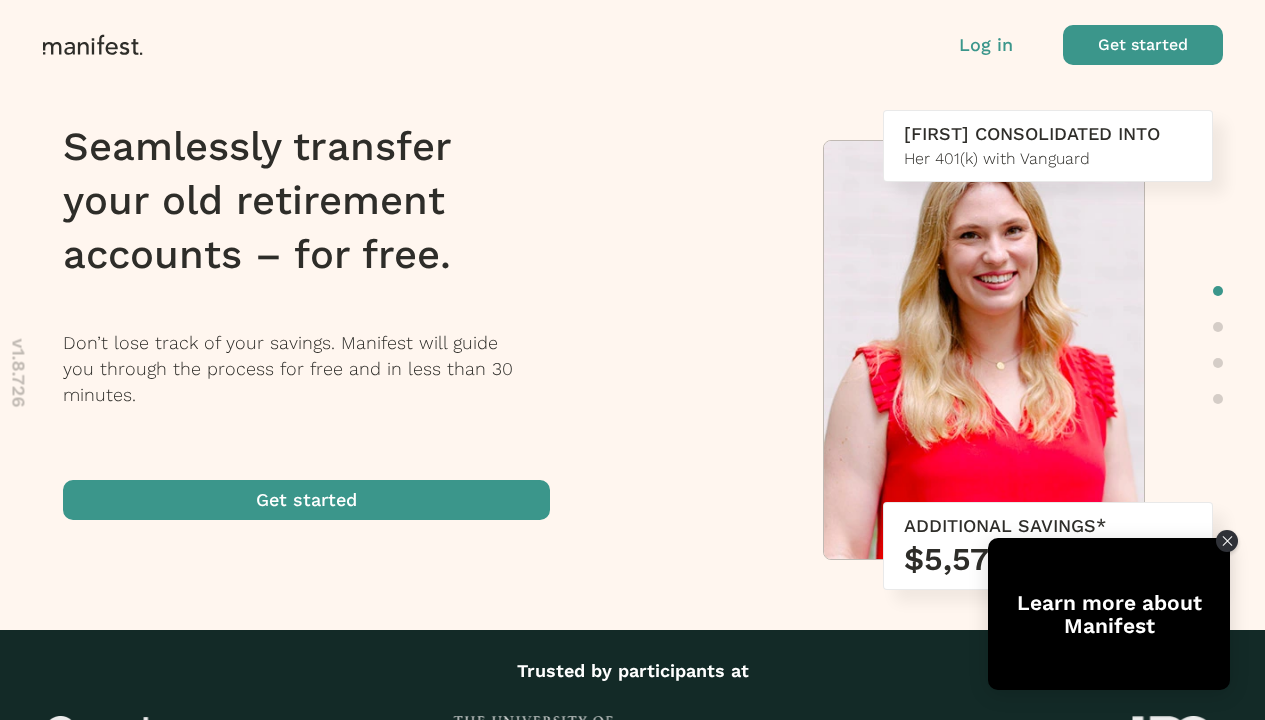 scroll, scrollTop: 0, scrollLeft: 0, axis: both 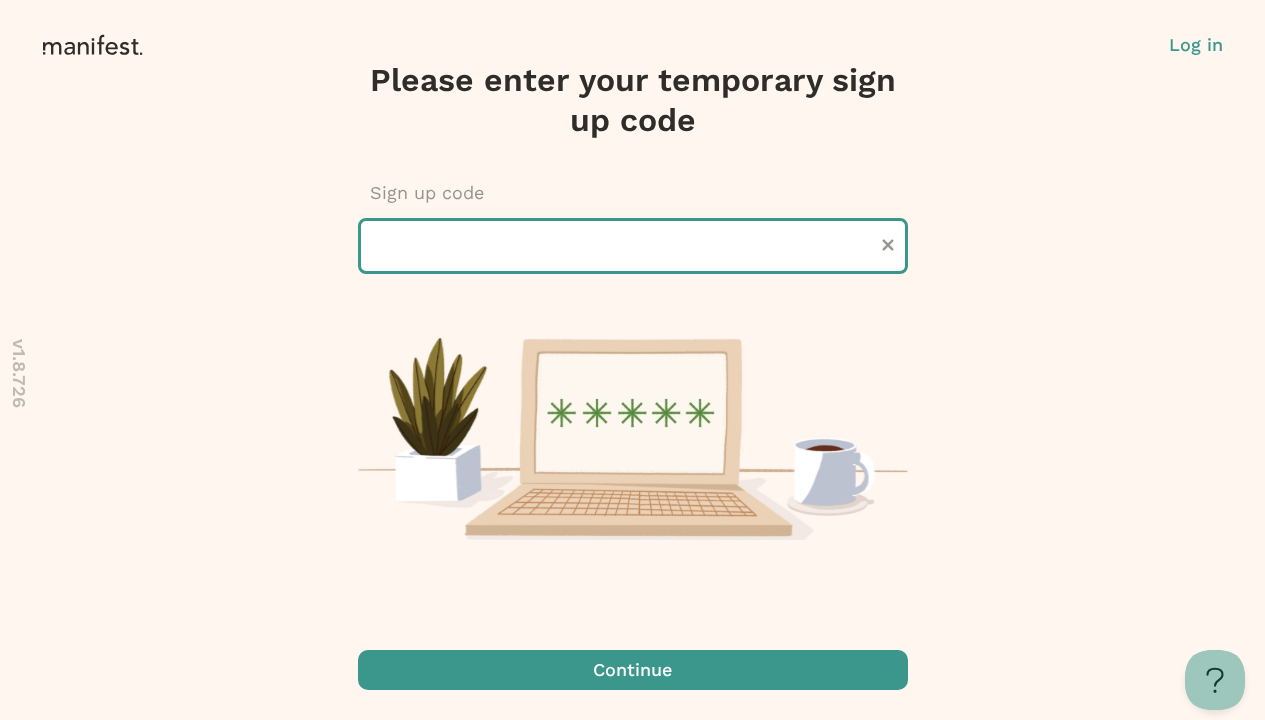 click at bounding box center (633, 246) 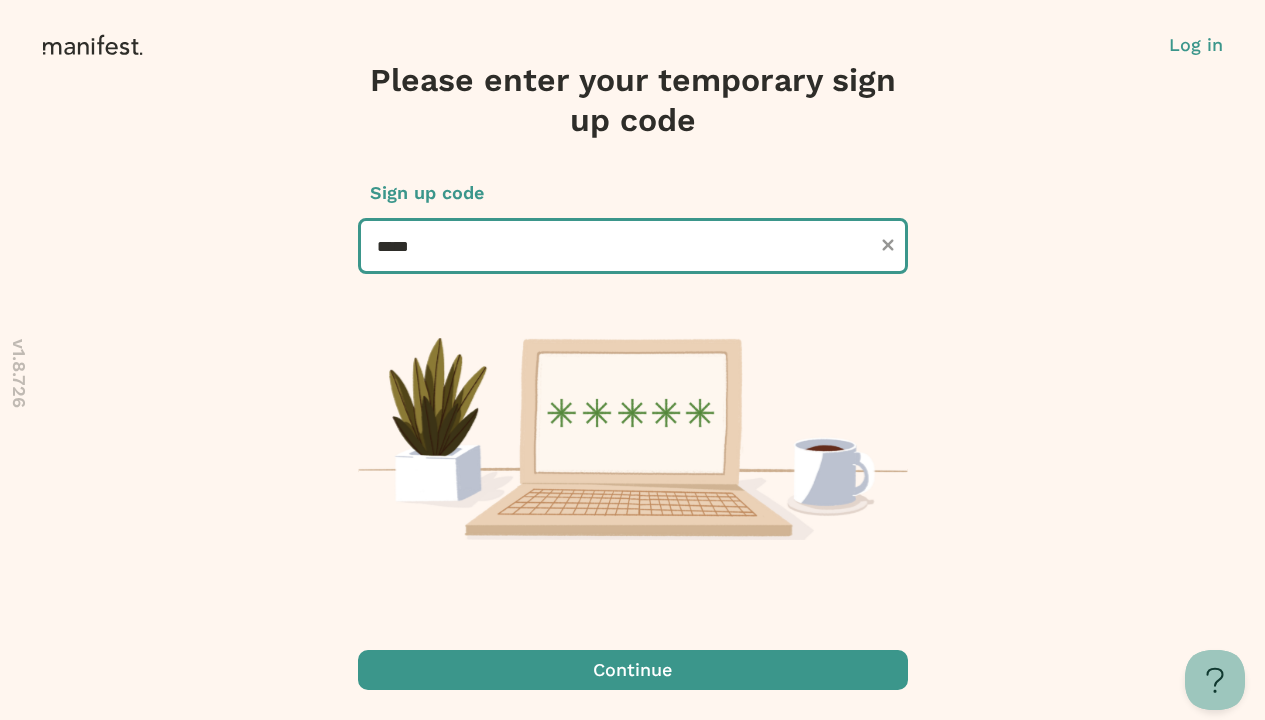 type on "******" 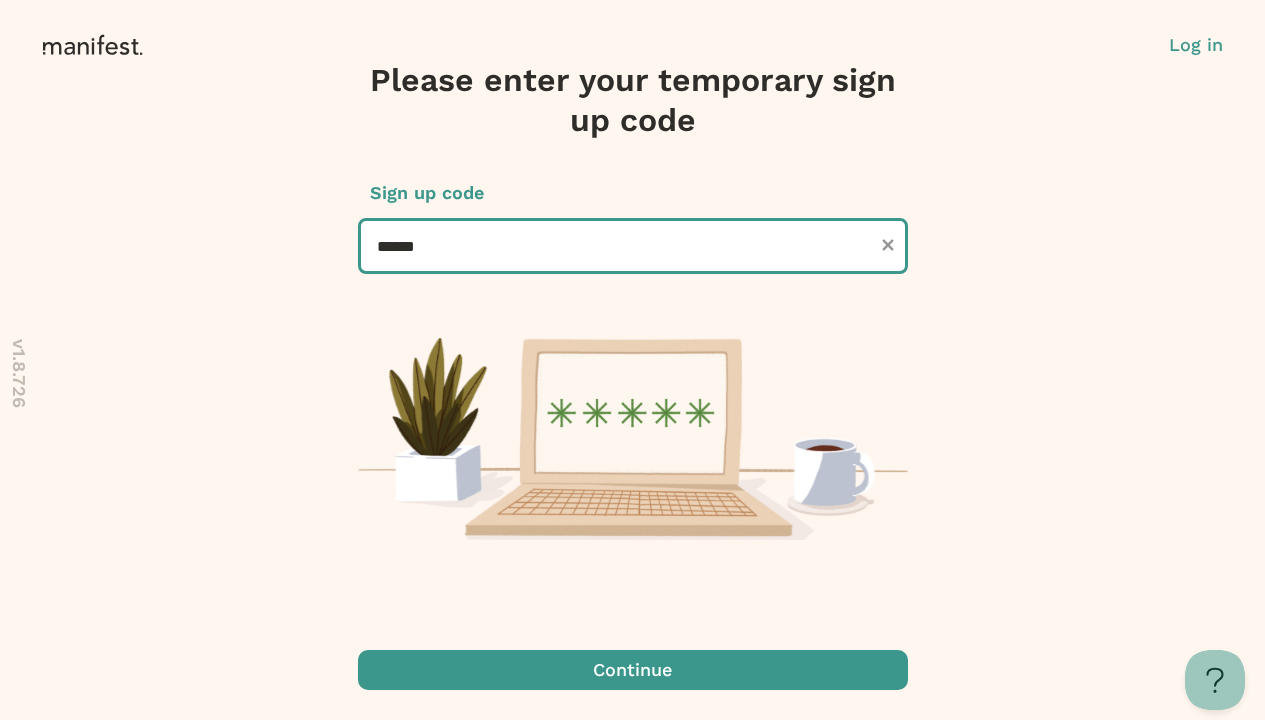 click on "Continue" at bounding box center [633, 670] 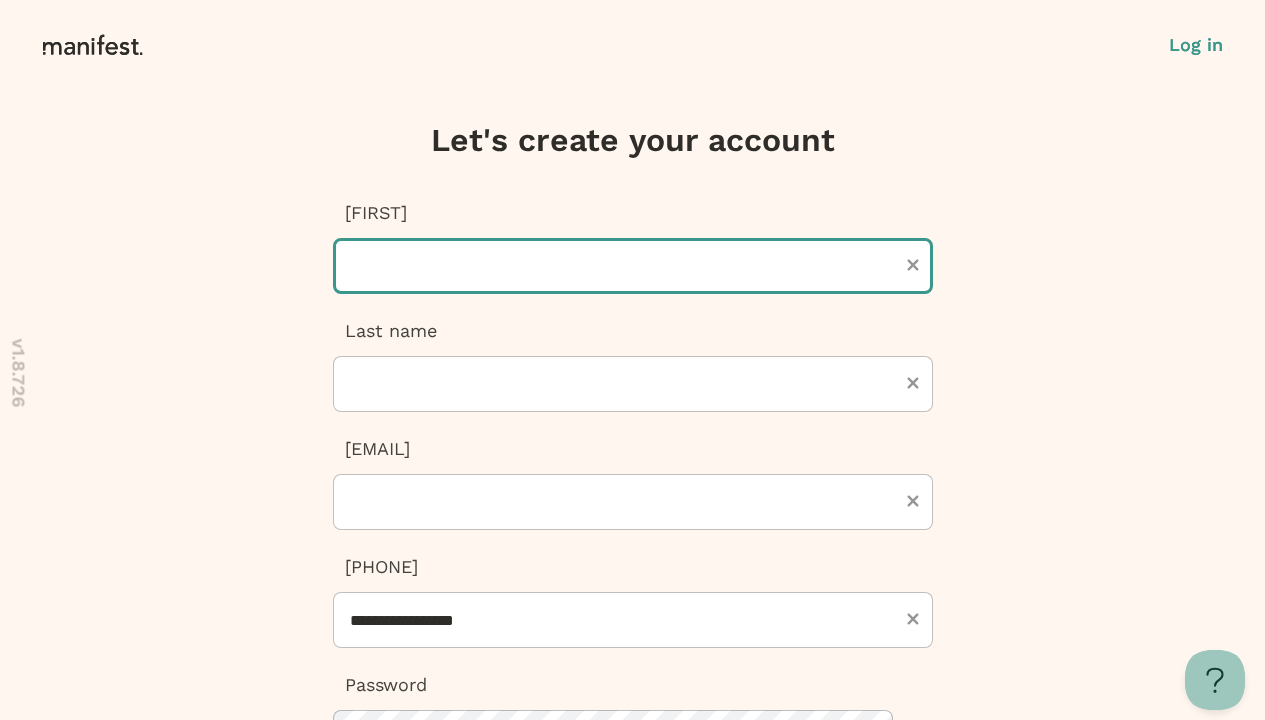 click at bounding box center [633, 266] 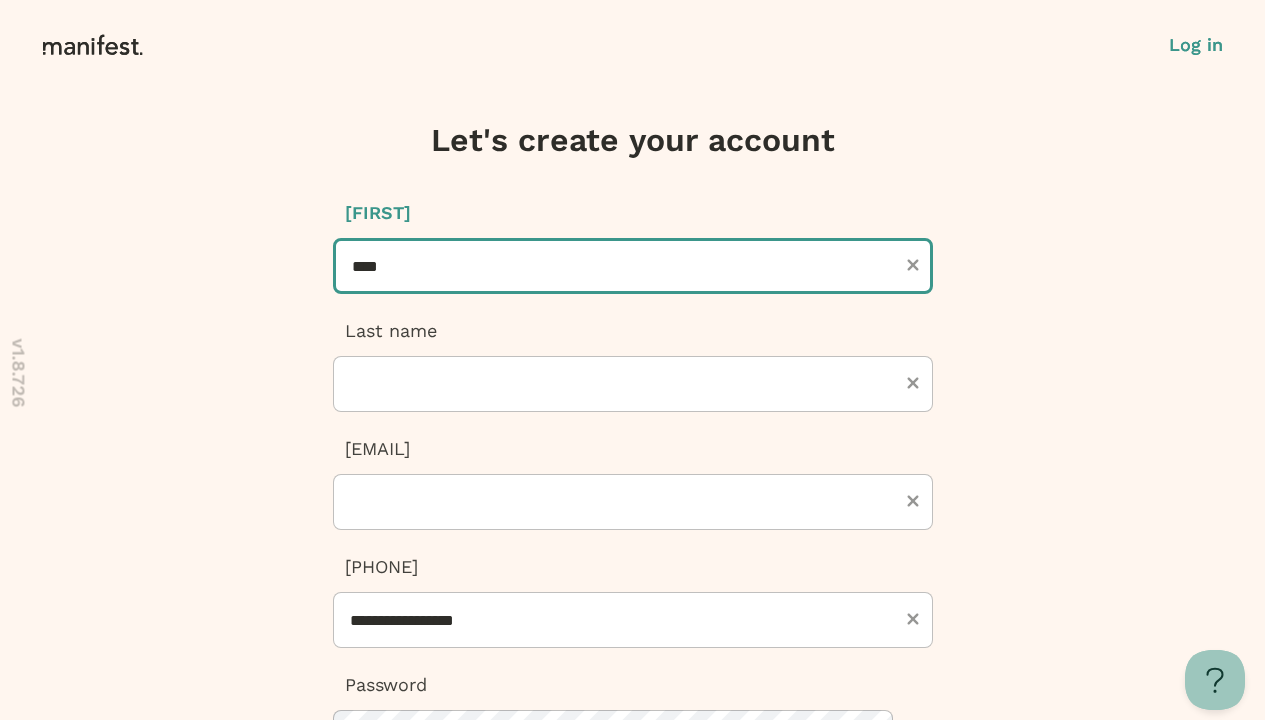 type on "****" 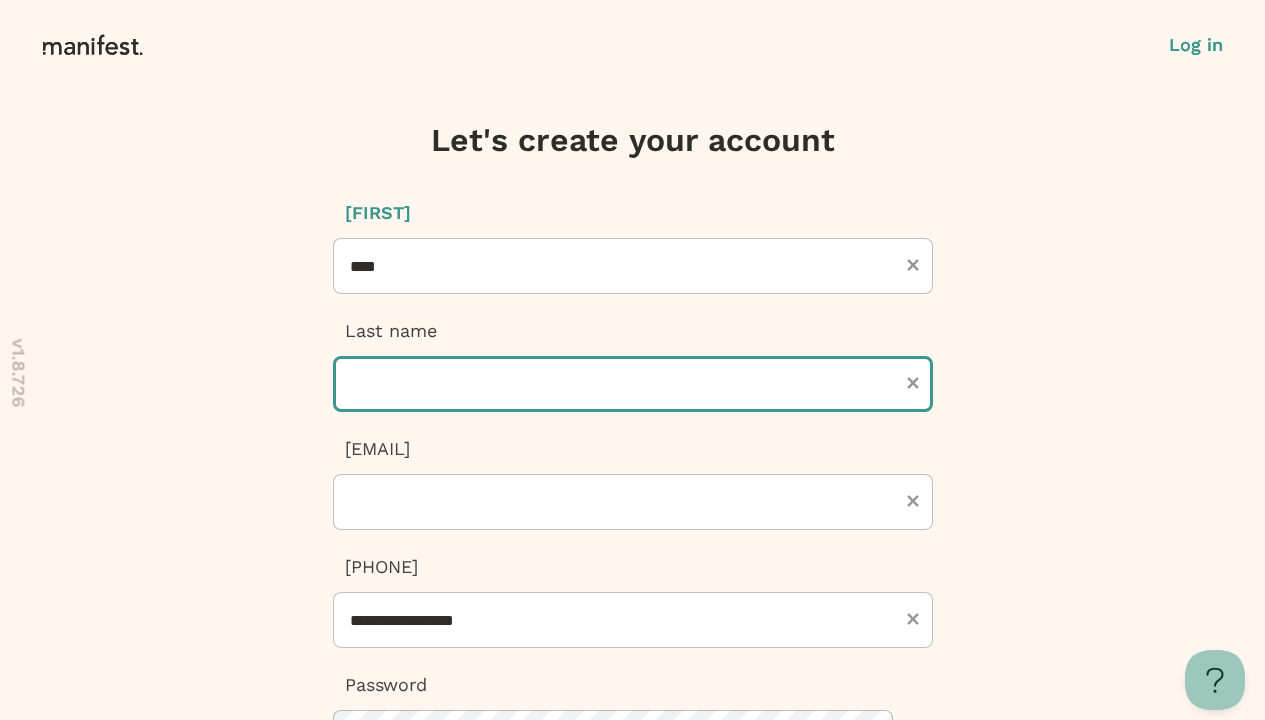 click at bounding box center [633, 384] 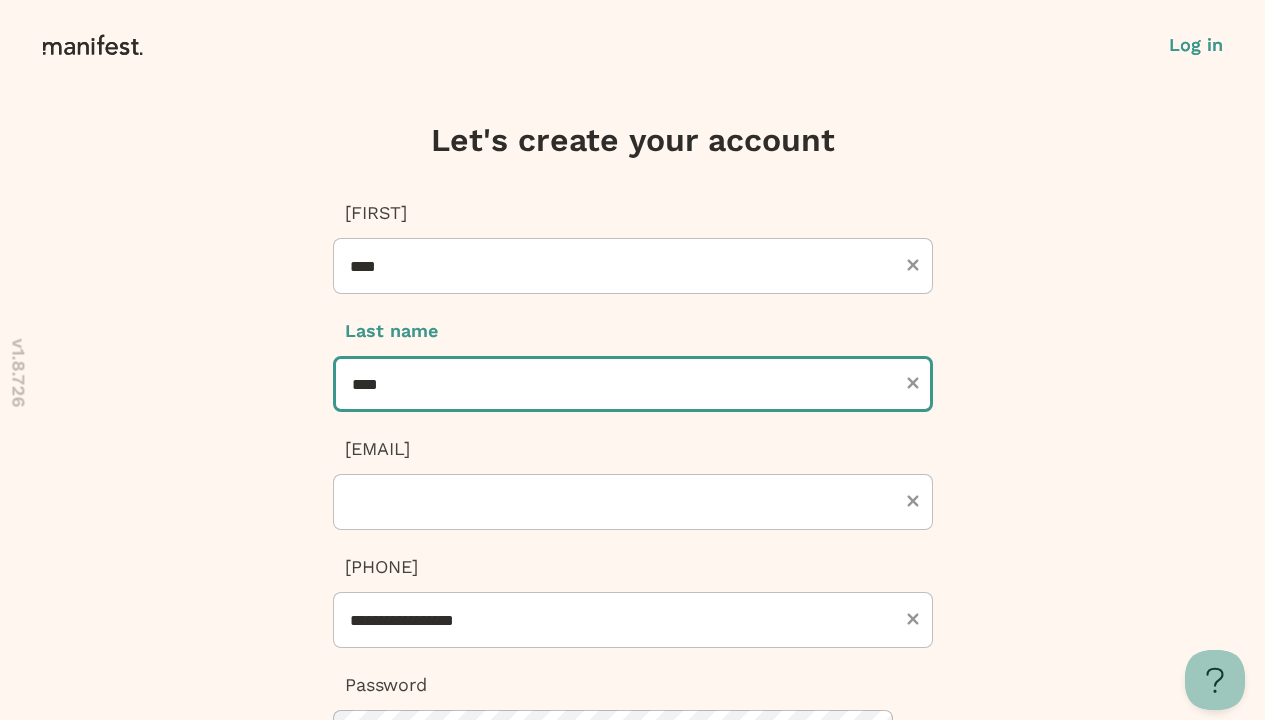 type on "****" 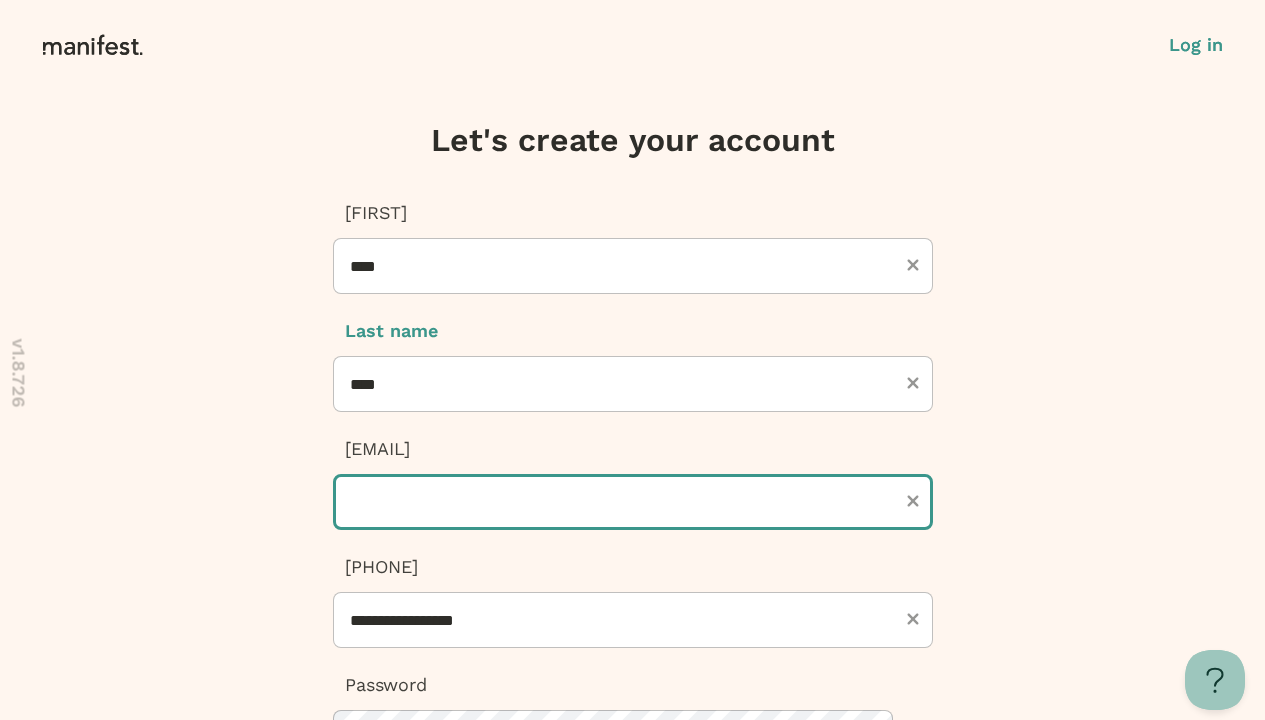 click at bounding box center [633, 502] 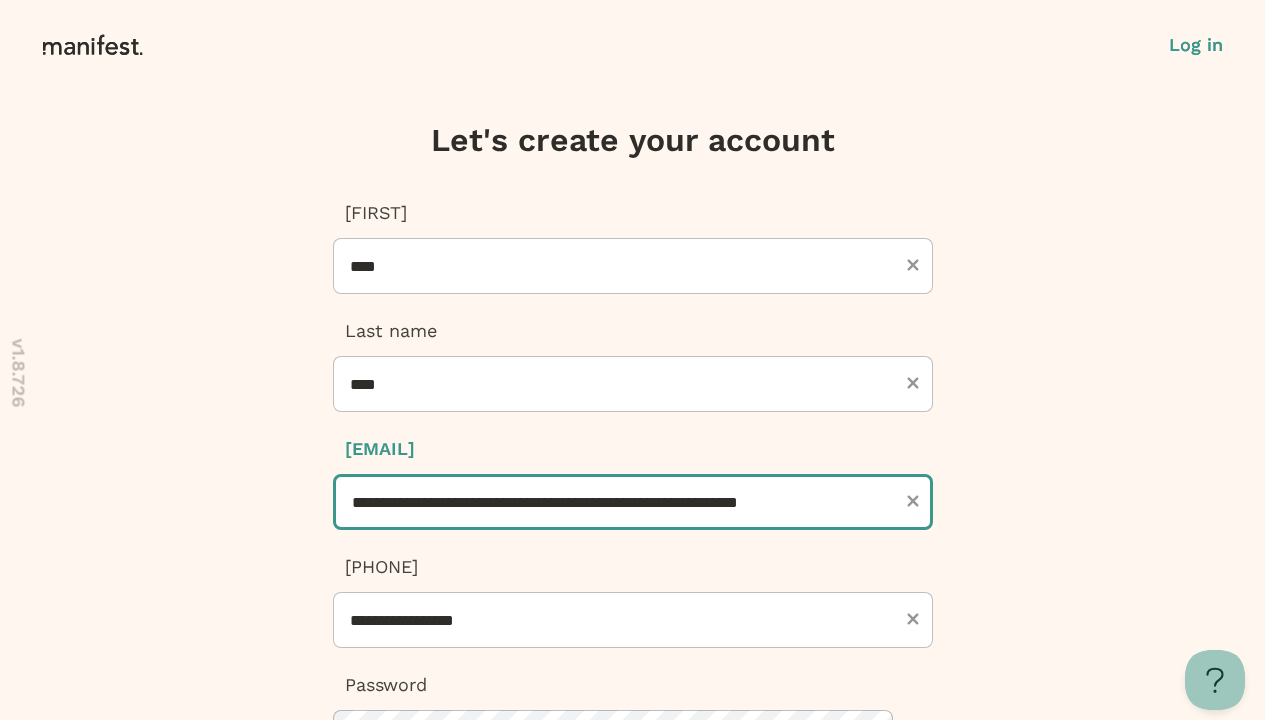 scroll, scrollTop: 0, scrollLeft: 18, axis: horizontal 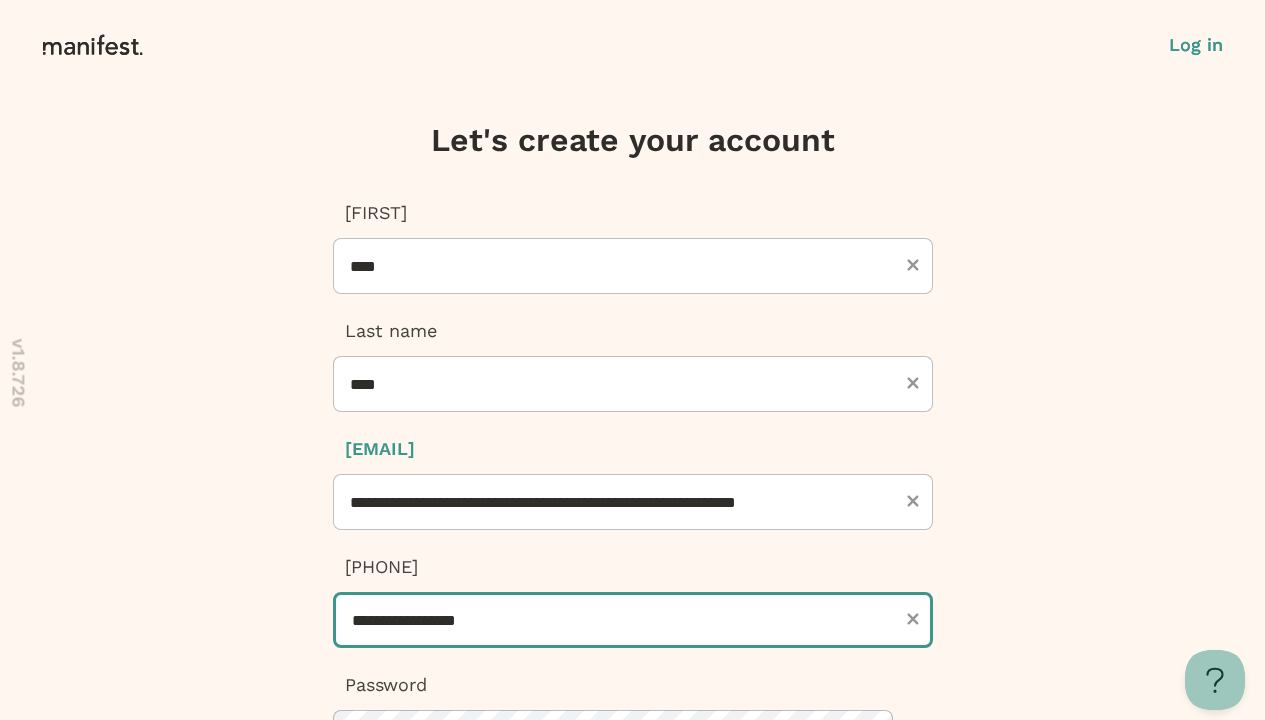 click on "**********" at bounding box center (633, 620) 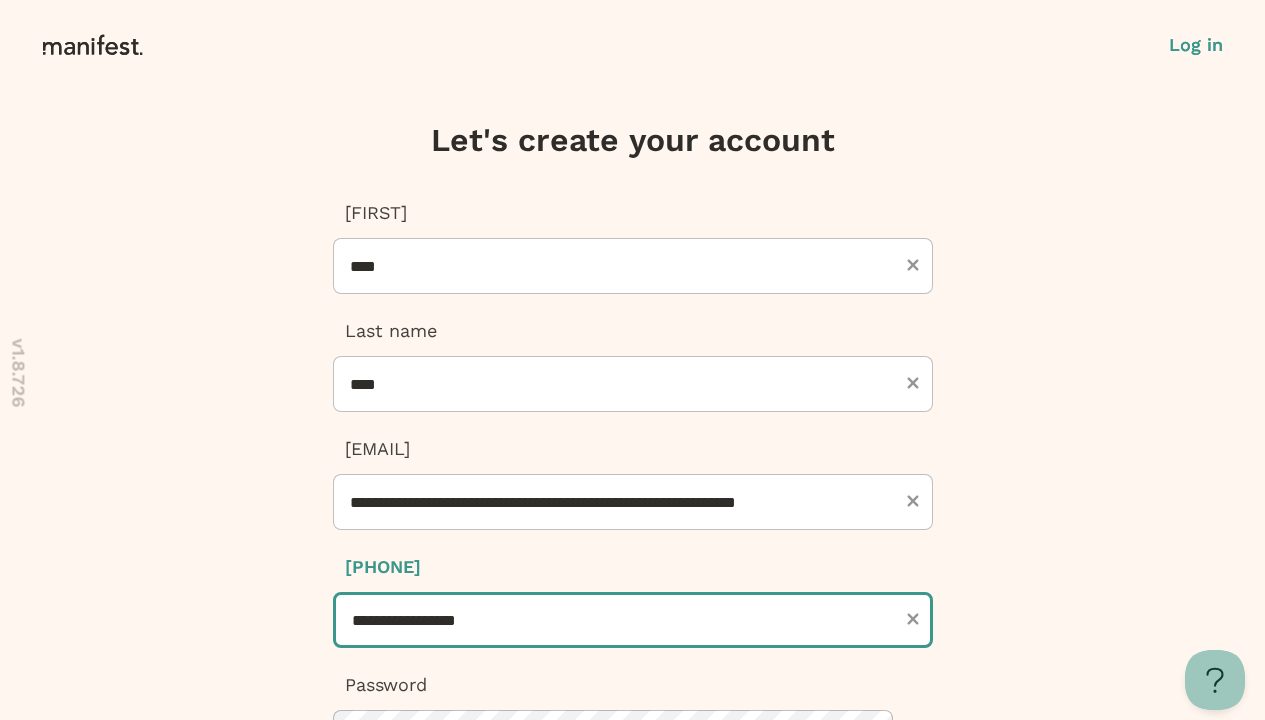 scroll, scrollTop: 0, scrollLeft: 0, axis: both 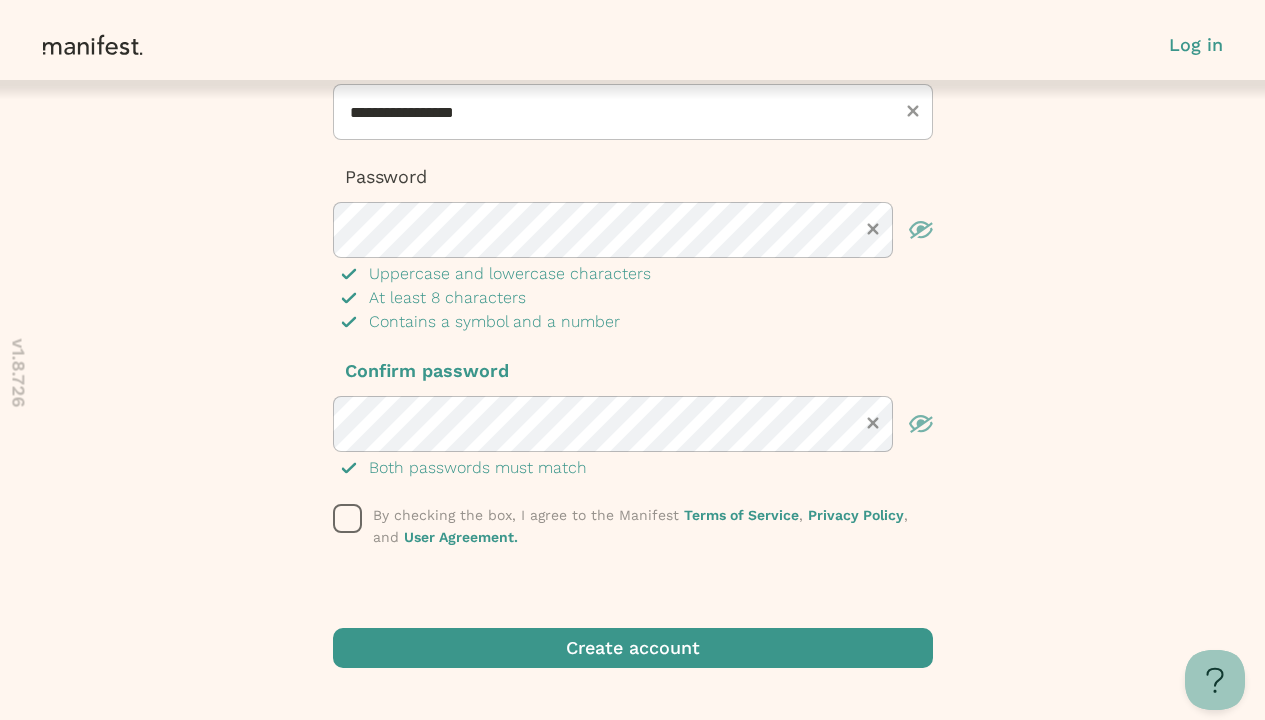 click at bounding box center (348, 519) 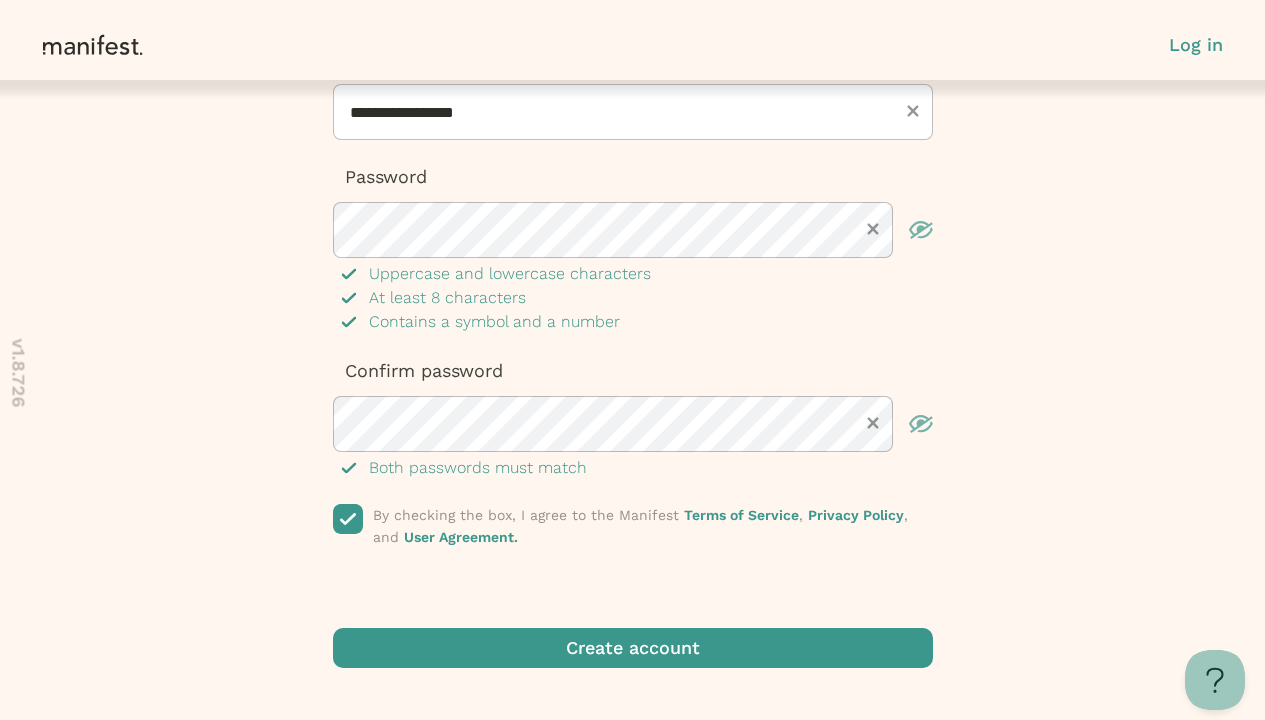 scroll, scrollTop: 0, scrollLeft: 0, axis: both 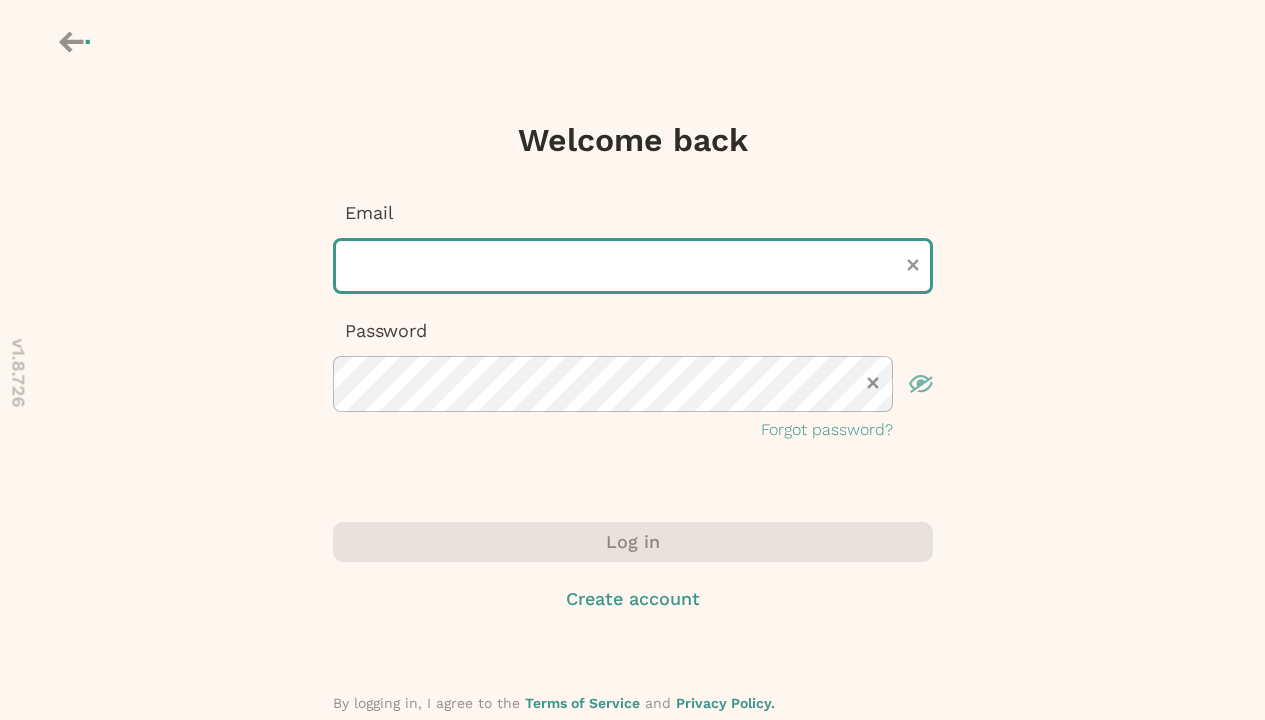 click at bounding box center [633, 266] 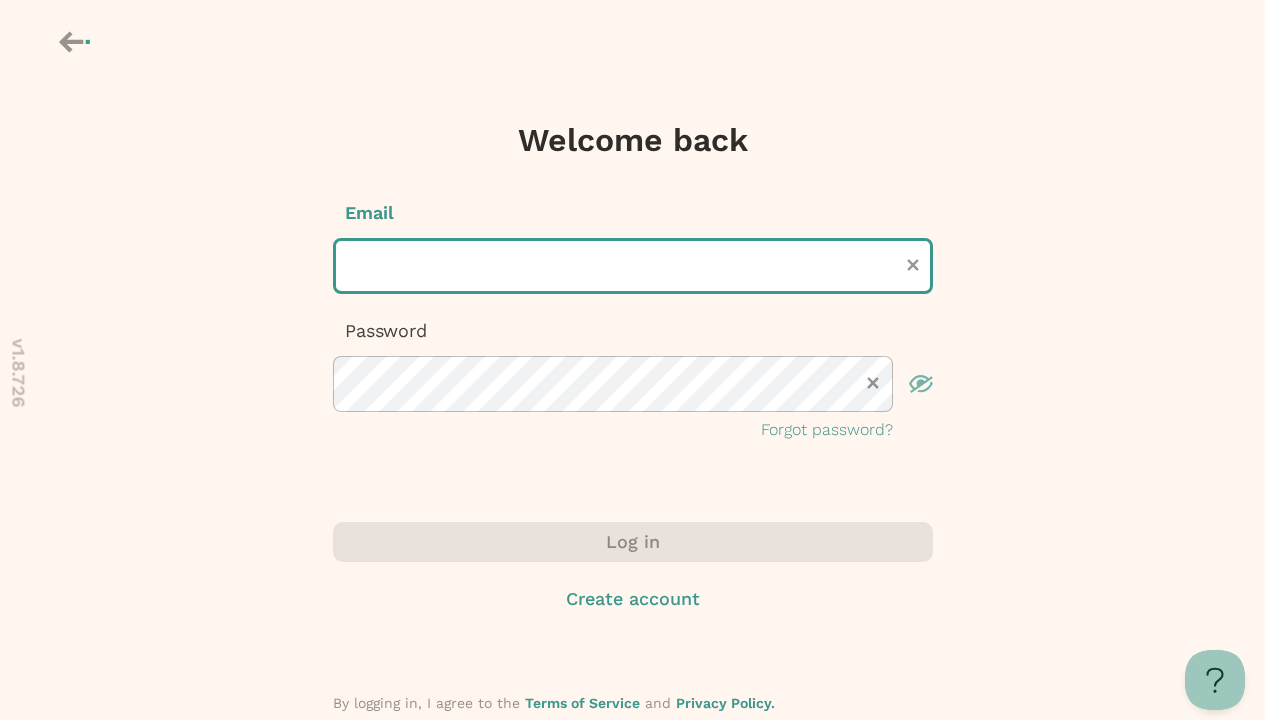 scroll, scrollTop: 0, scrollLeft: 0, axis: both 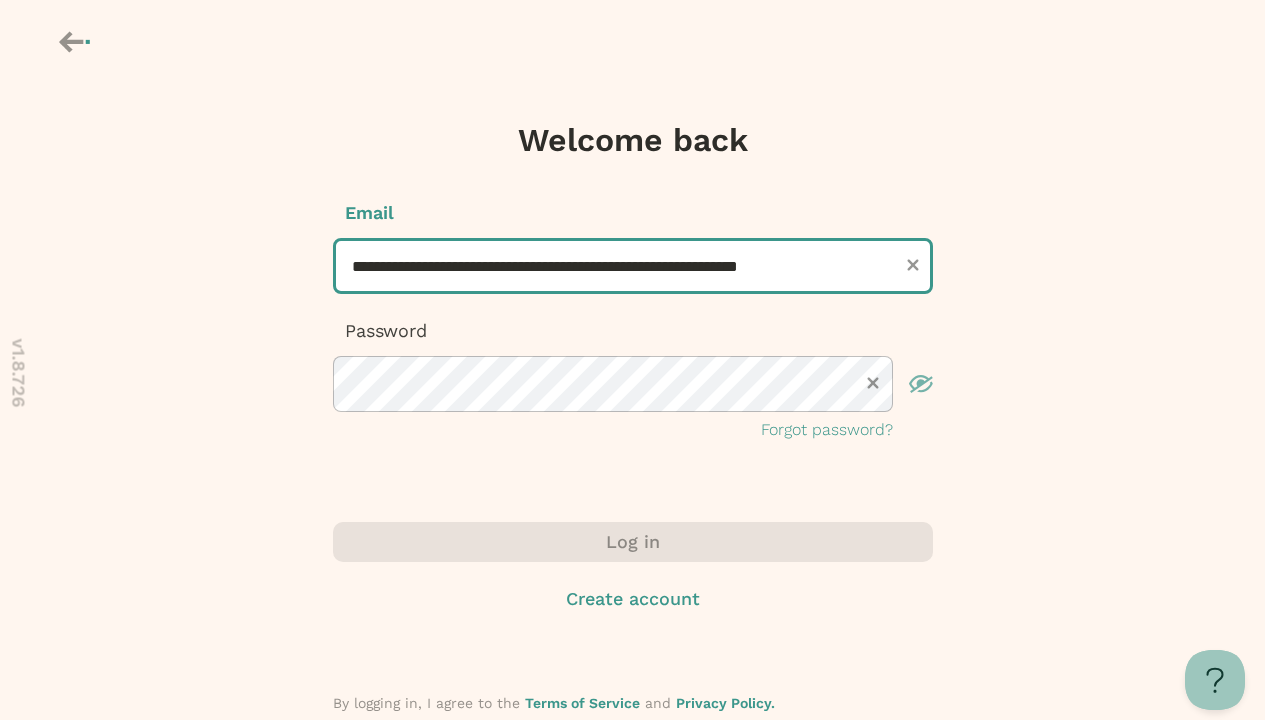 type on "**********" 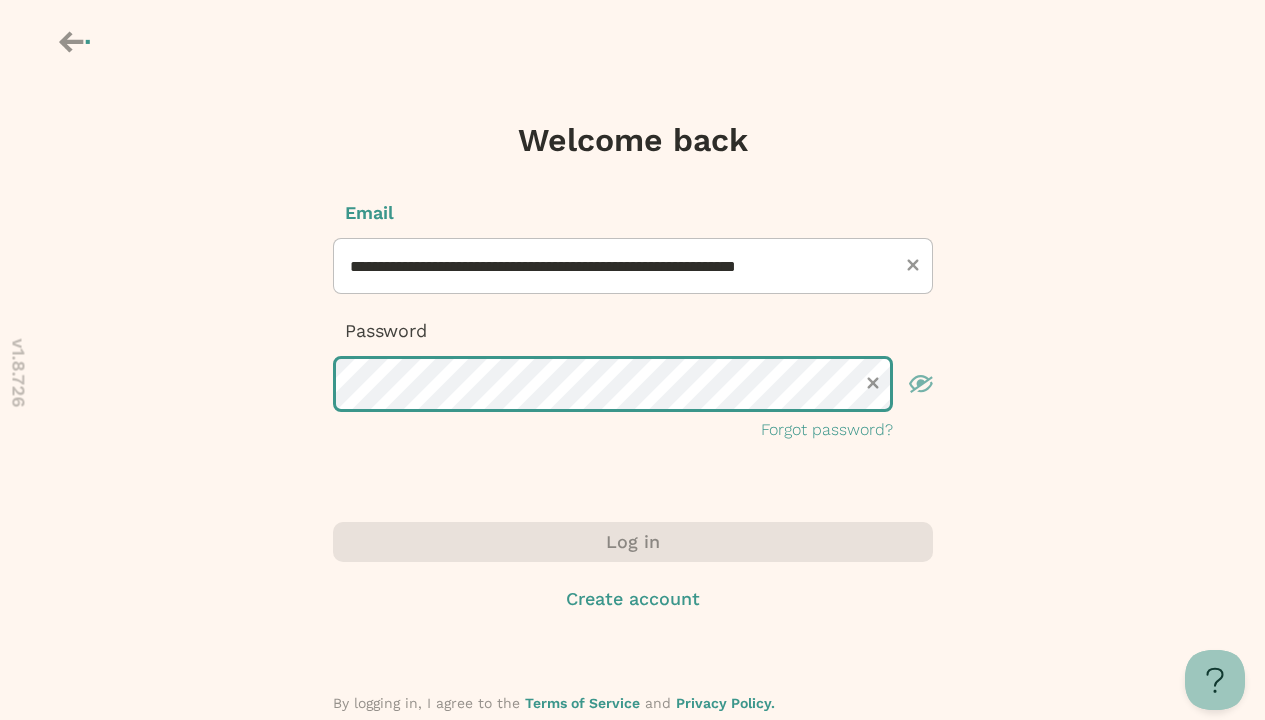 scroll, scrollTop: 0, scrollLeft: 0, axis: both 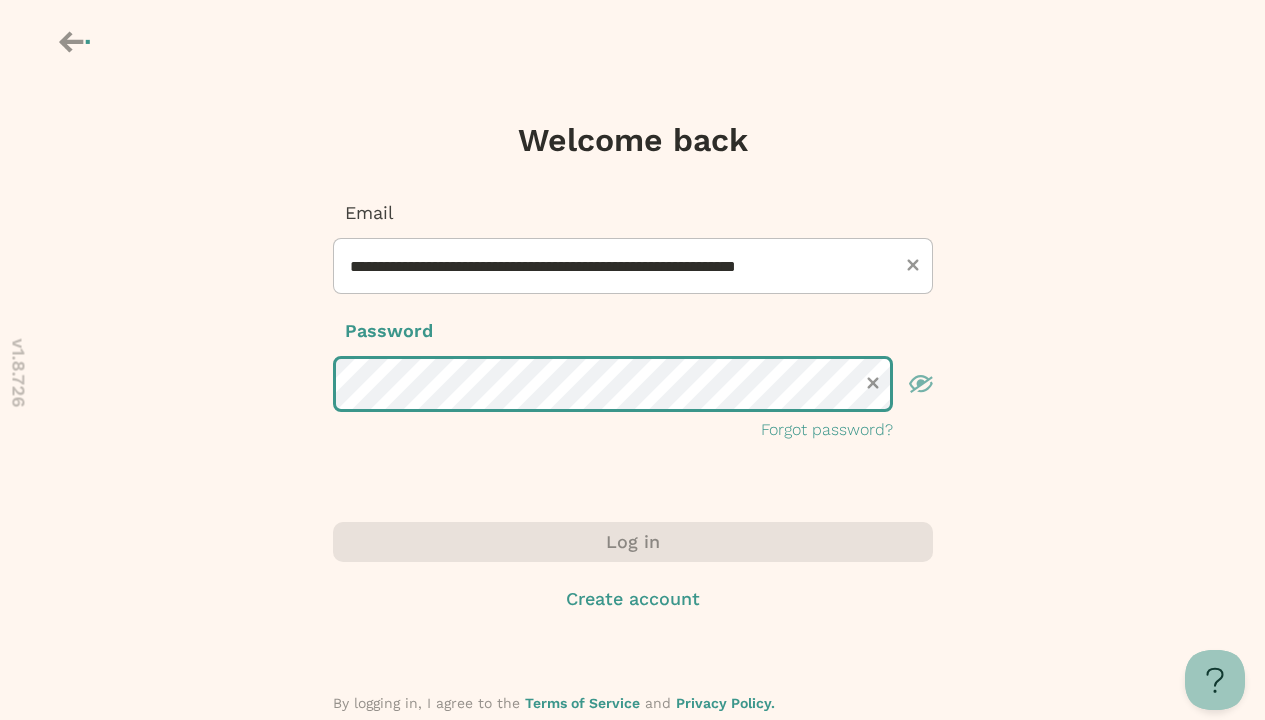 click on "Log in" at bounding box center [633, 542] 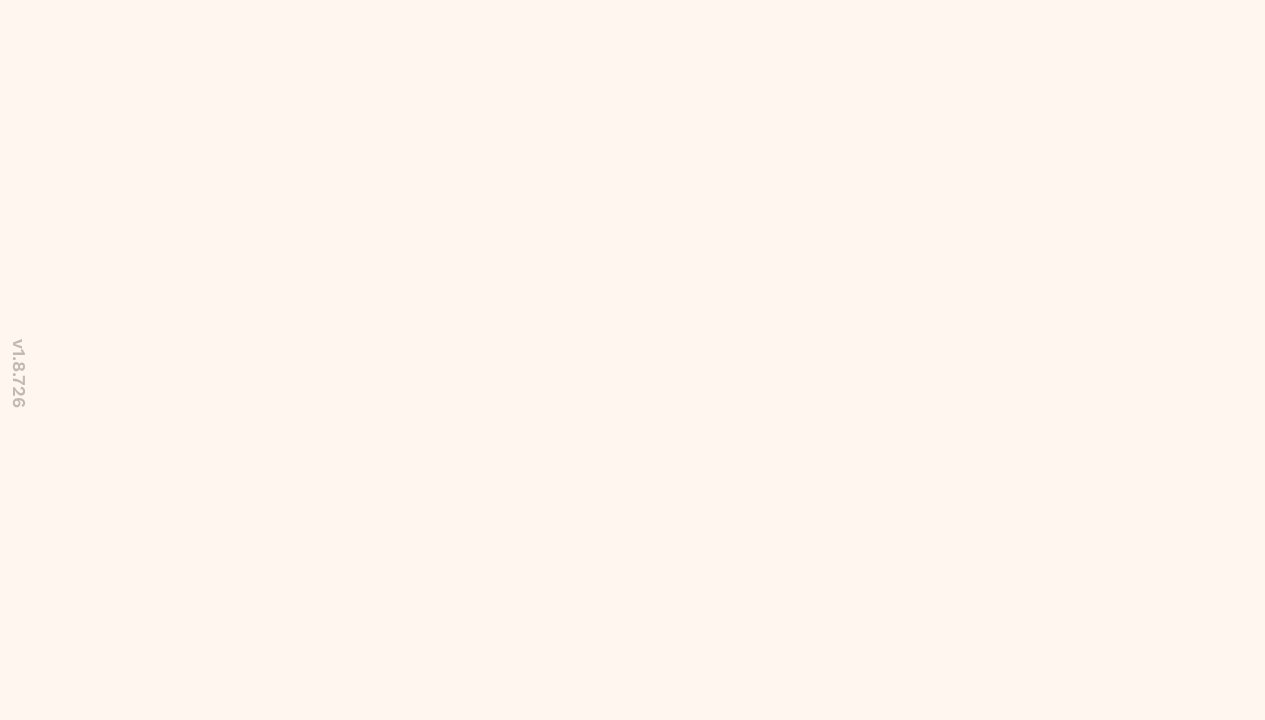scroll, scrollTop: 0, scrollLeft: 0, axis: both 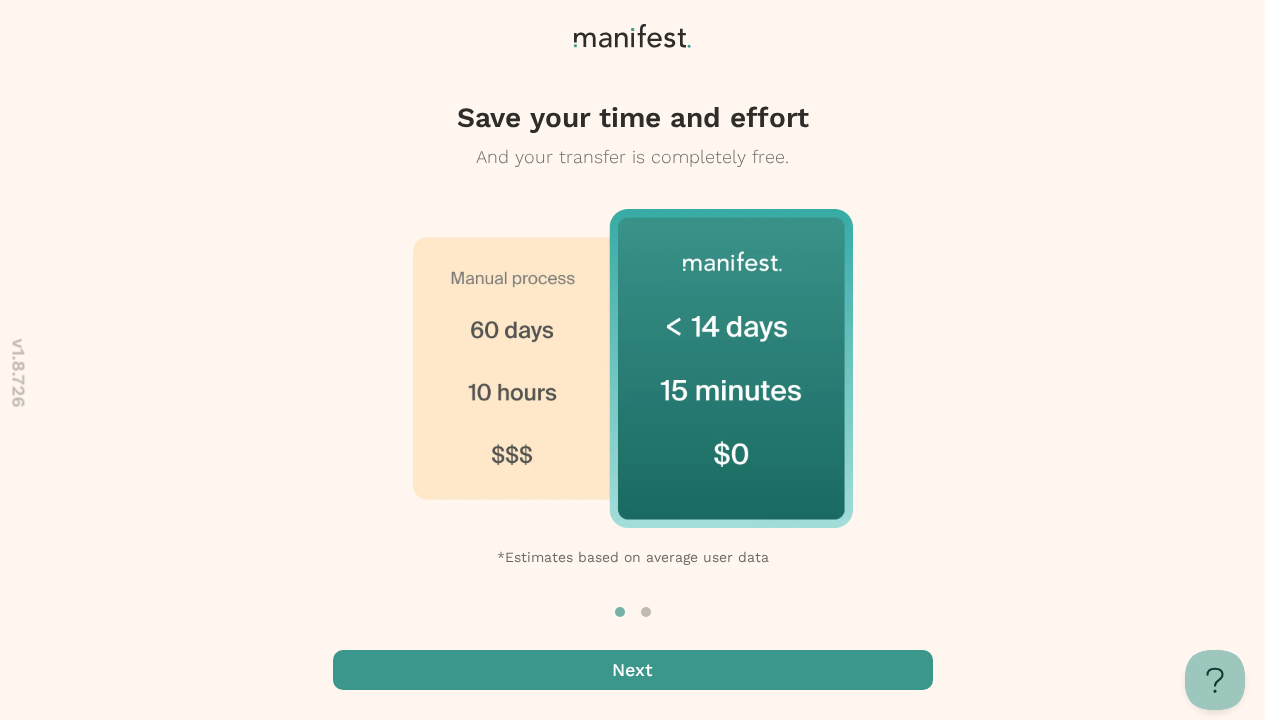 click at bounding box center (633, 670) 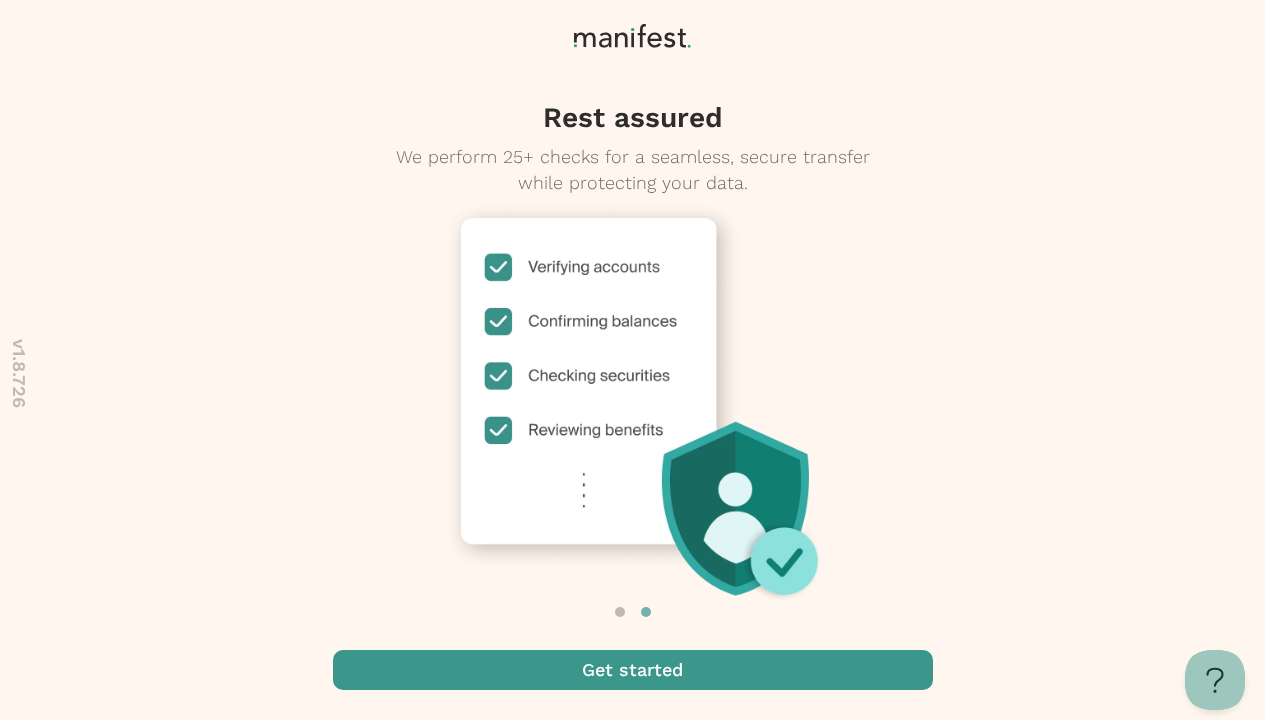 click at bounding box center (633, 670) 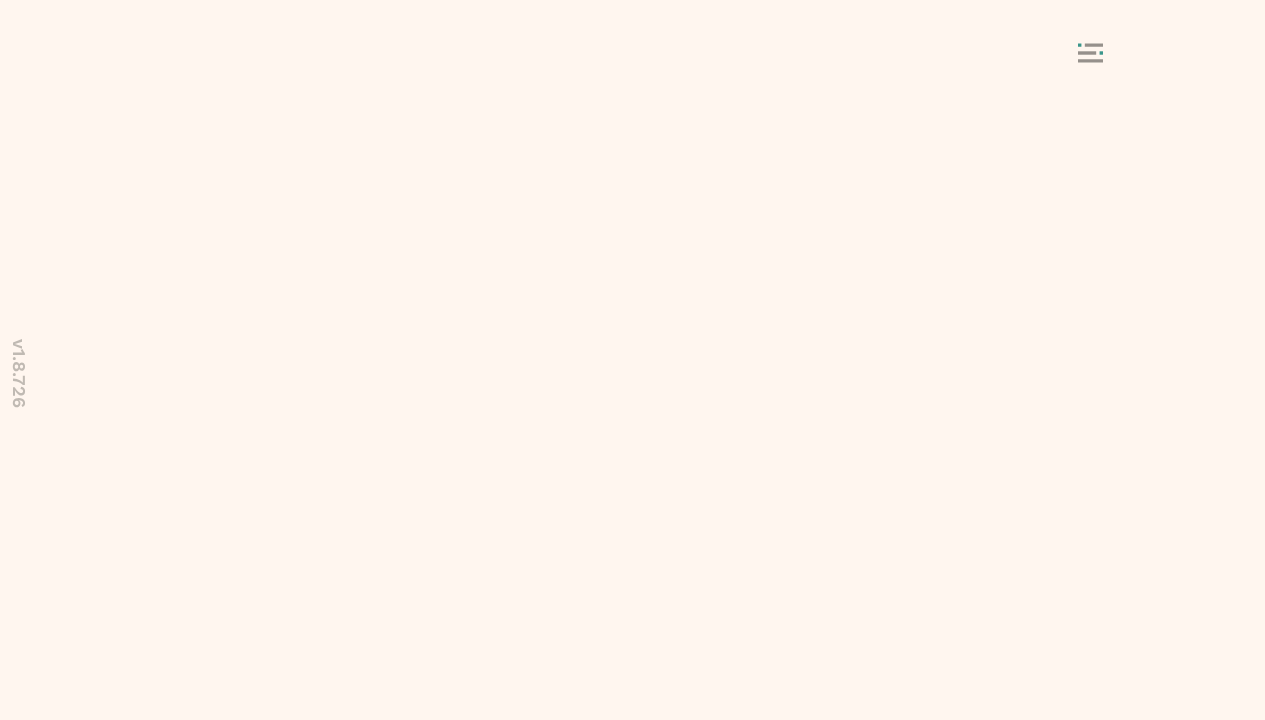 scroll, scrollTop: 0, scrollLeft: 0, axis: both 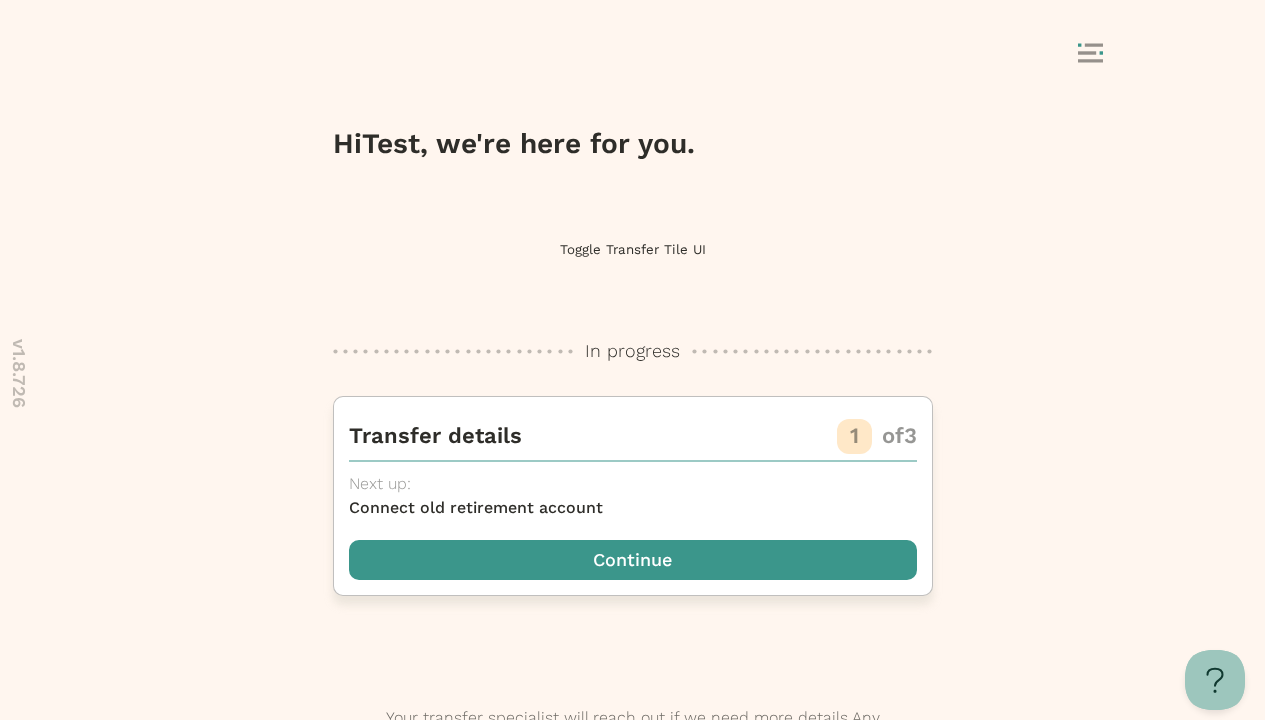 click at bounding box center [633, 560] 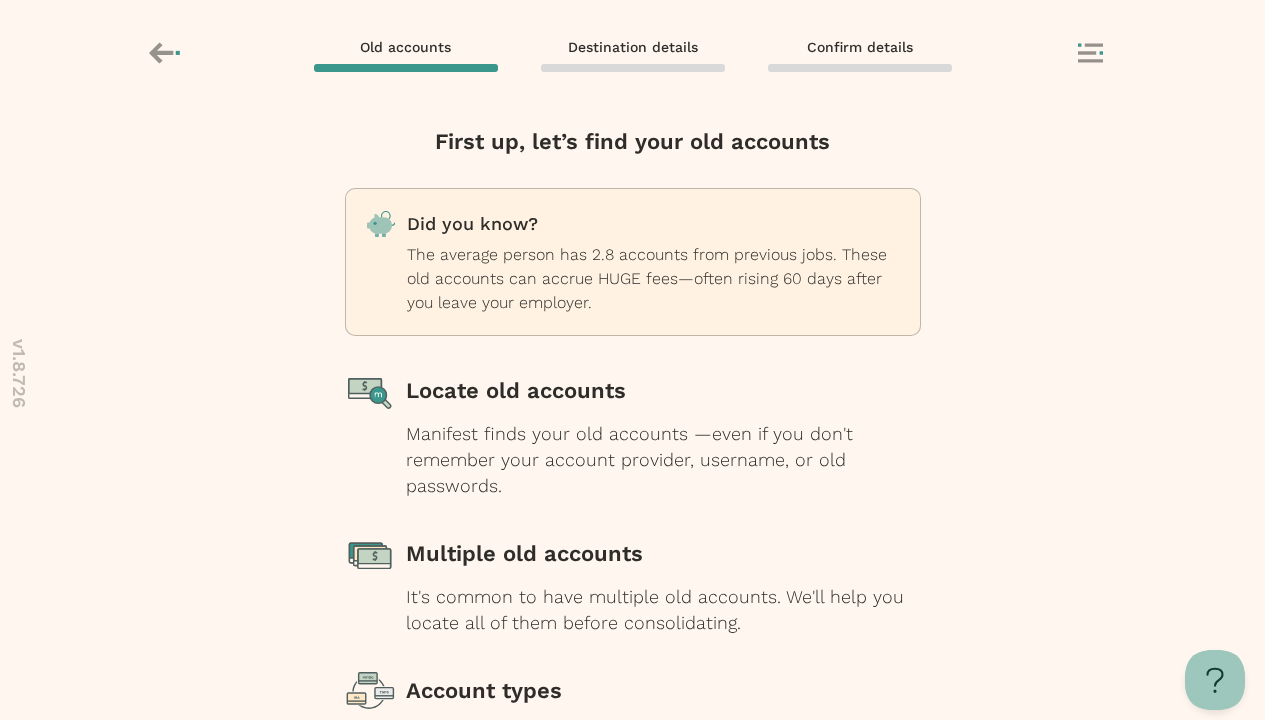 click at bounding box center [633, 849] 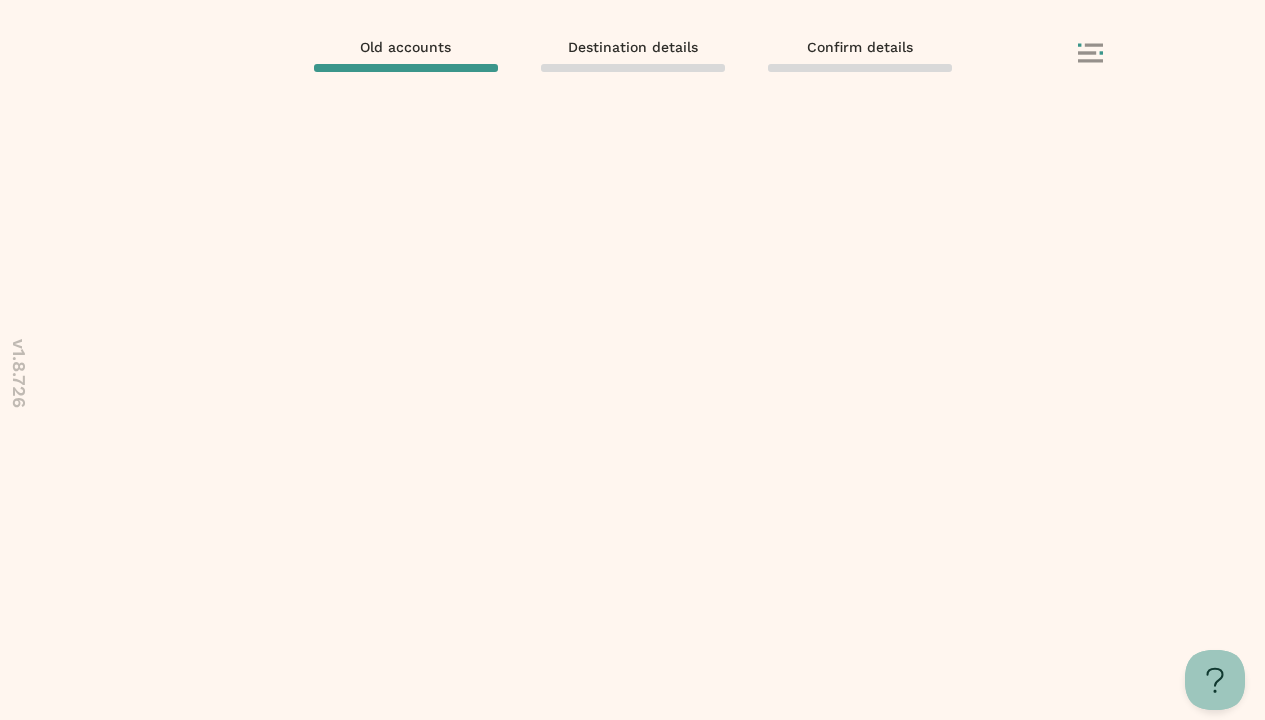 scroll, scrollTop: 0, scrollLeft: 0, axis: both 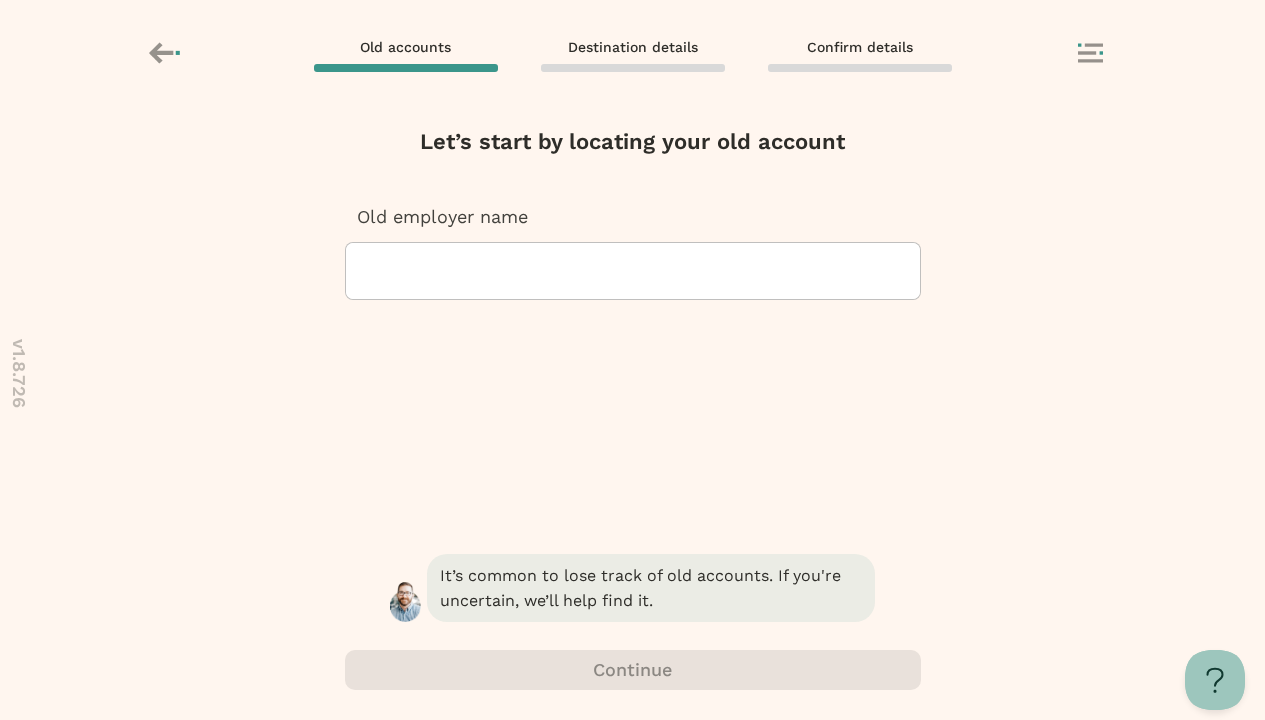 click at bounding box center (364, 271) 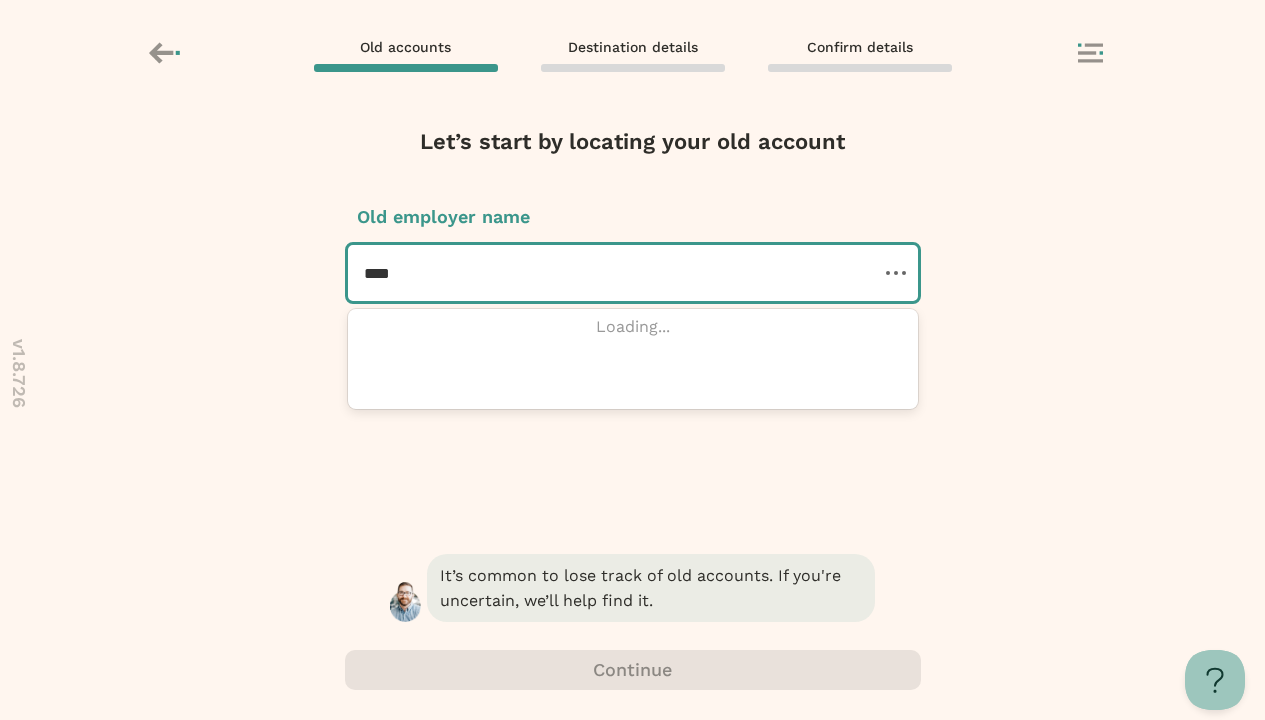 scroll, scrollTop: 0, scrollLeft: 0, axis: both 